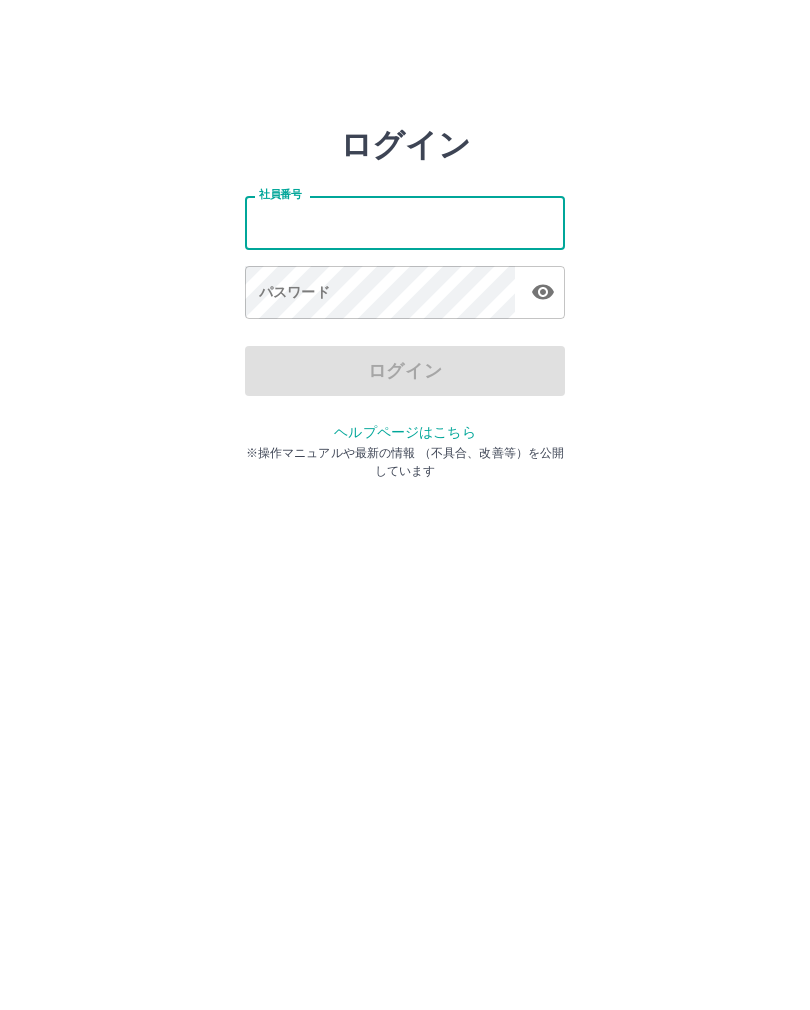 scroll, scrollTop: 0, scrollLeft: 0, axis: both 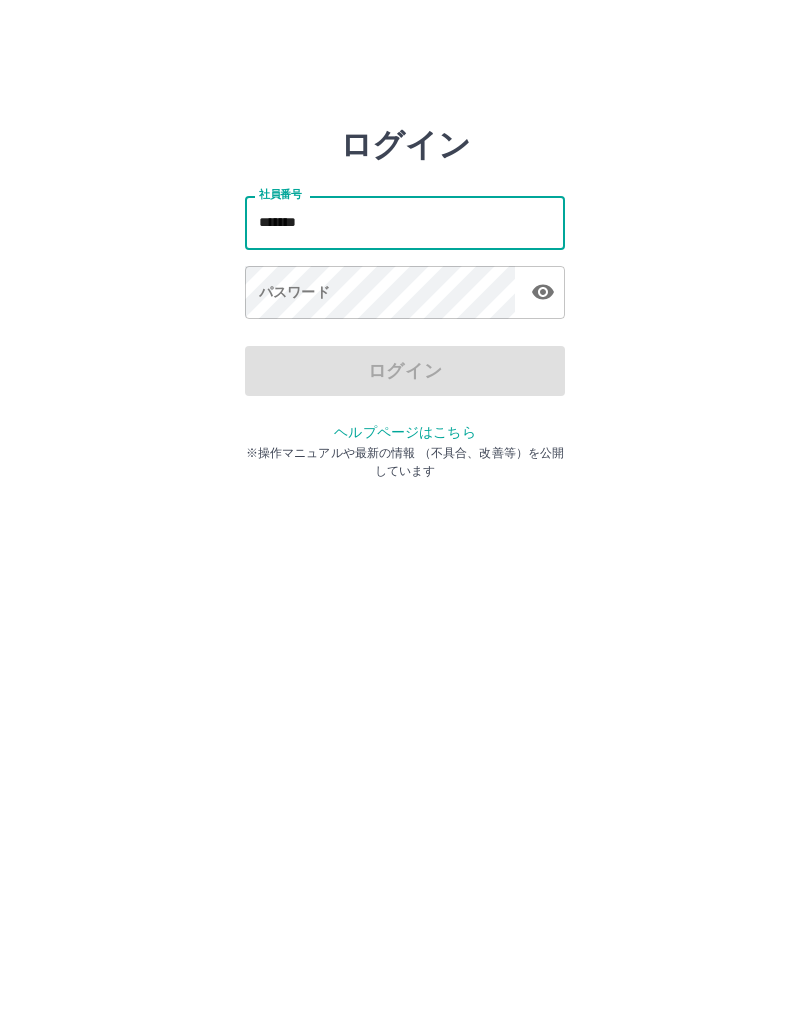 type on "*******" 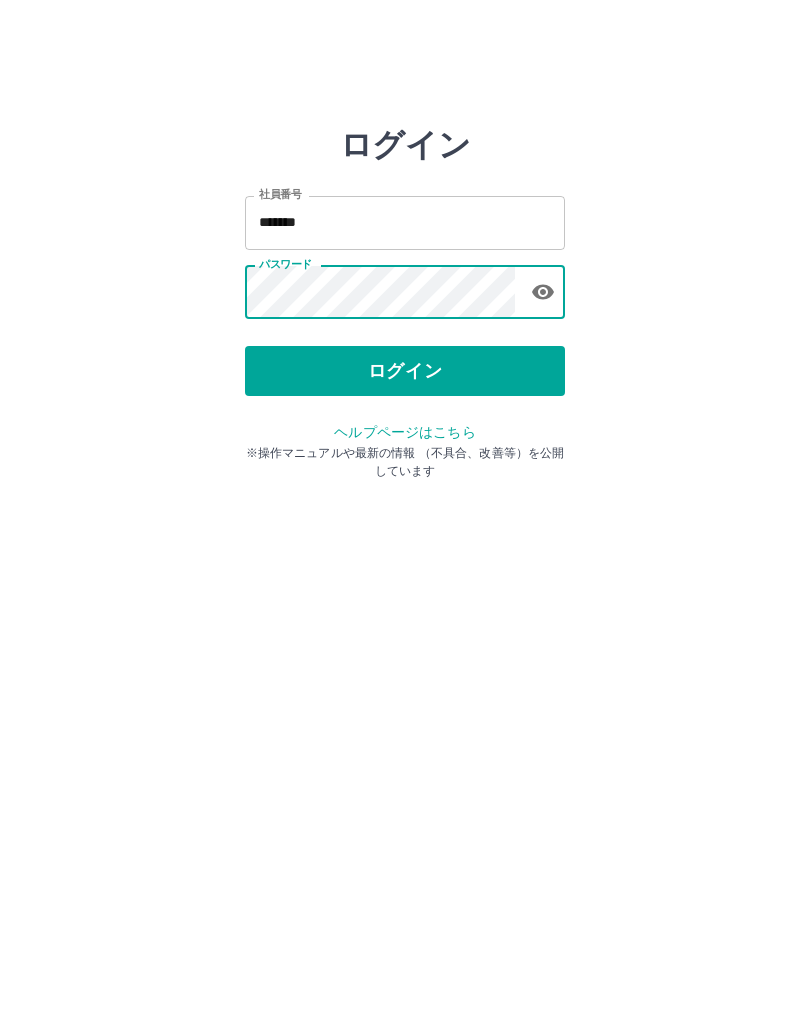 click on "ログイン" at bounding box center (405, 371) 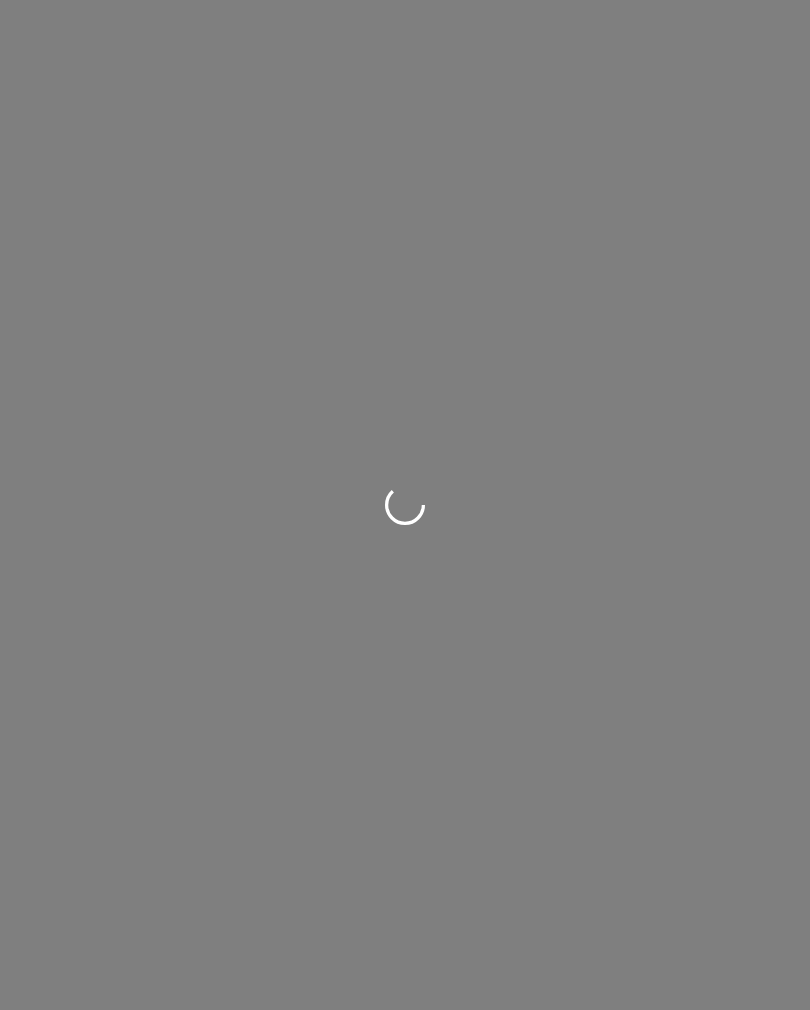 scroll, scrollTop: 0, scrollLeft: 0, axis: both 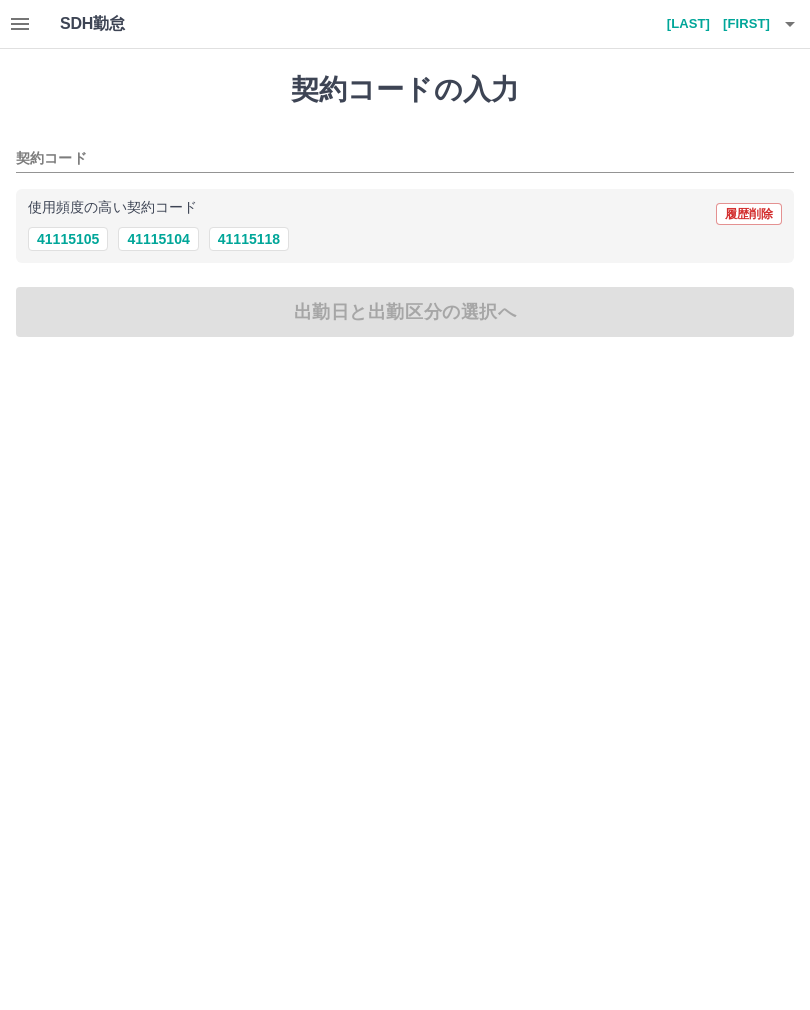 click on "41115104" at bounding box center (158, 239) 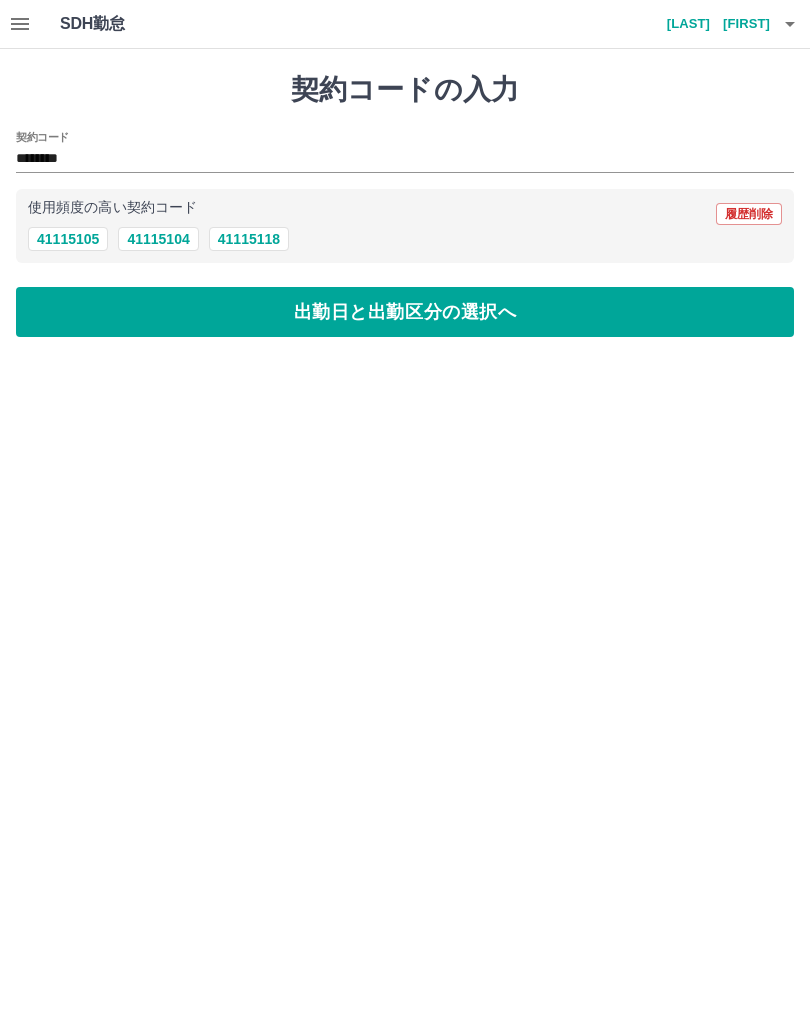 click on "出勤日と出勤区分の選択へ" at bounding box center [405, 312] 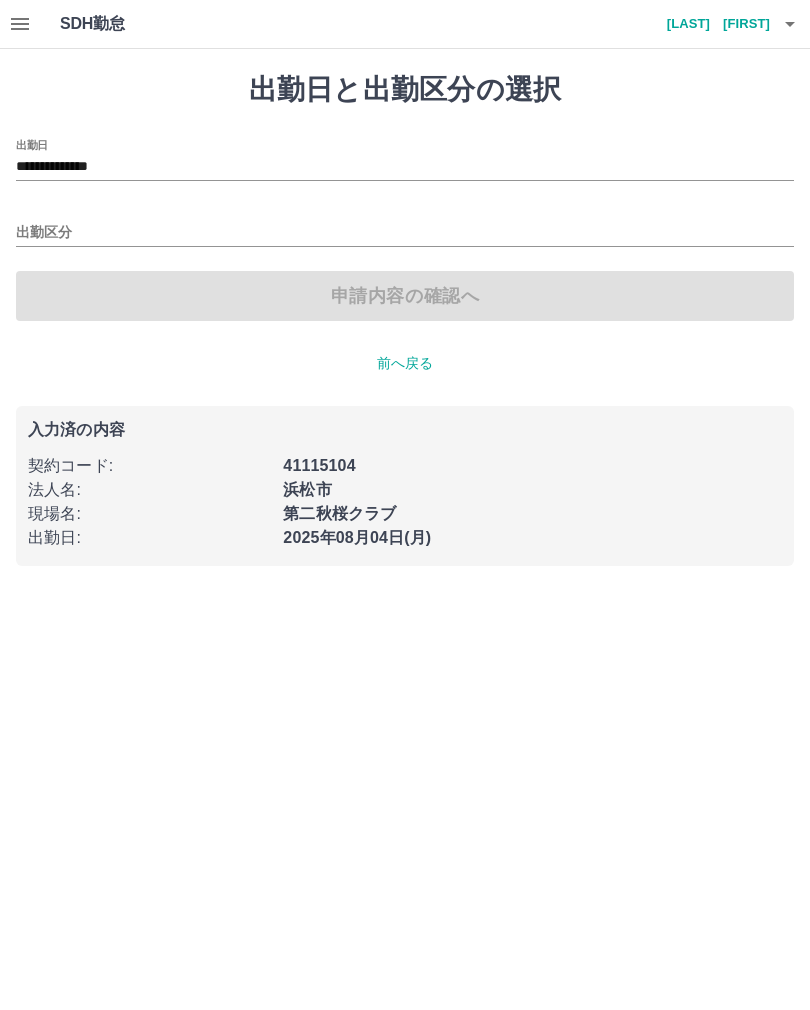 click on "出勤区分" at bounding box center [405, 233] 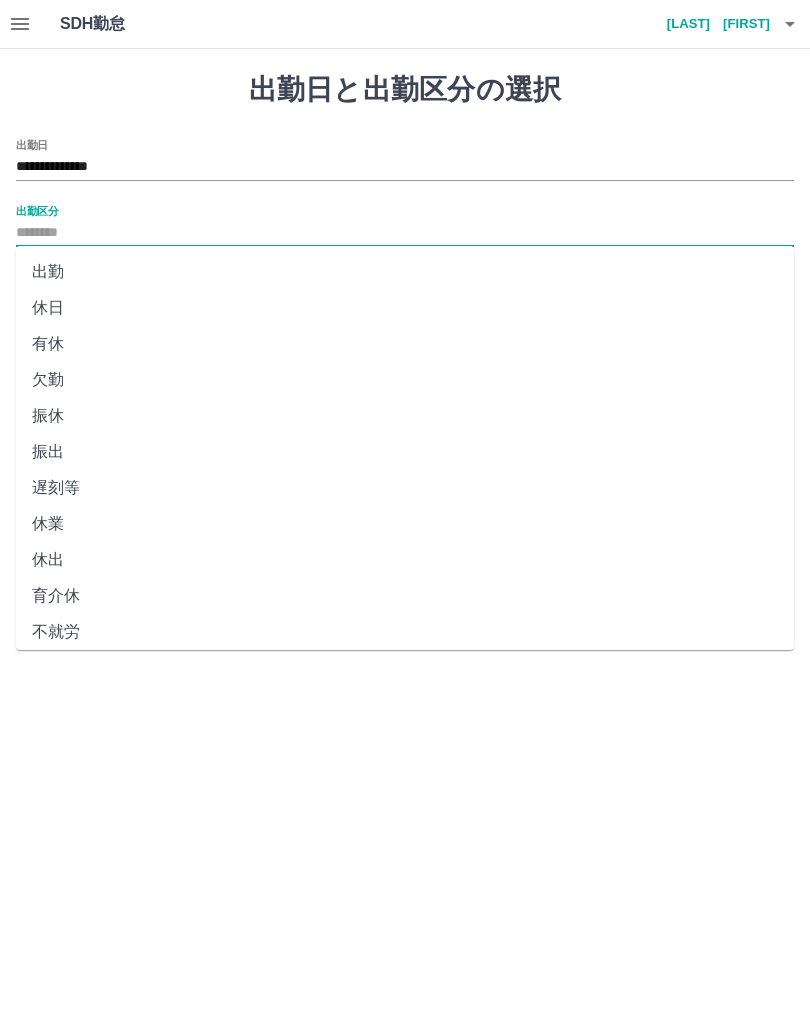 click on "出勤" at bounding box center (405, 272) 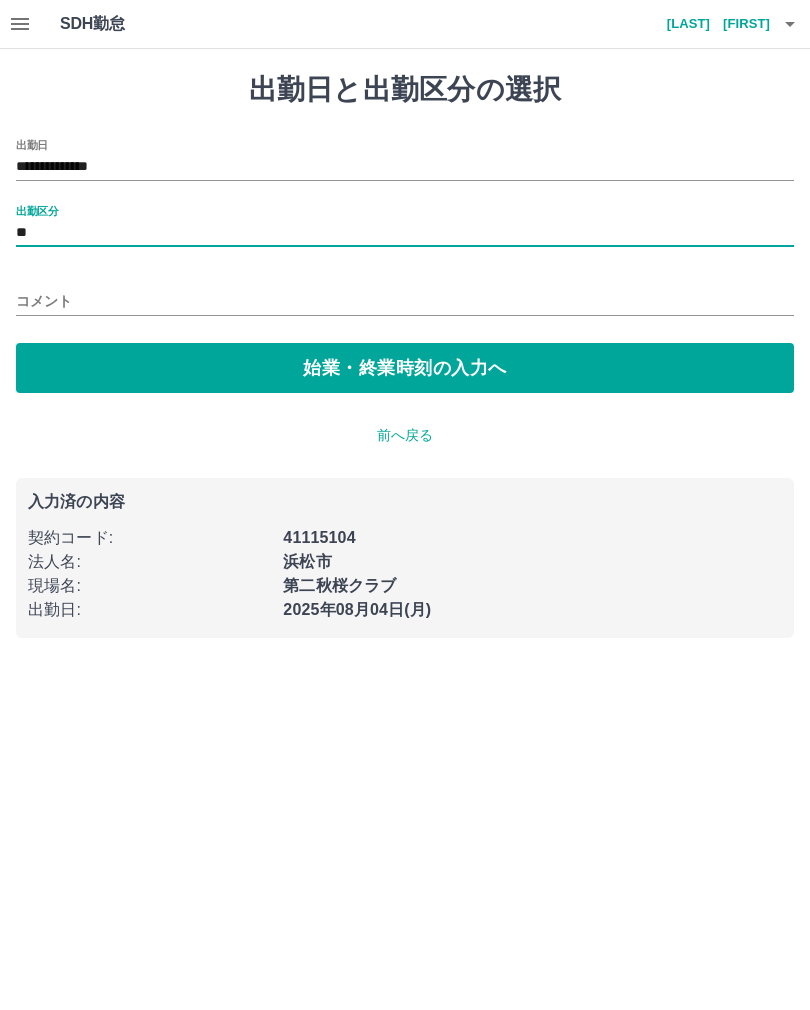 click on "始業・終業時刻の入力へ" at bounding box center (405, 368) 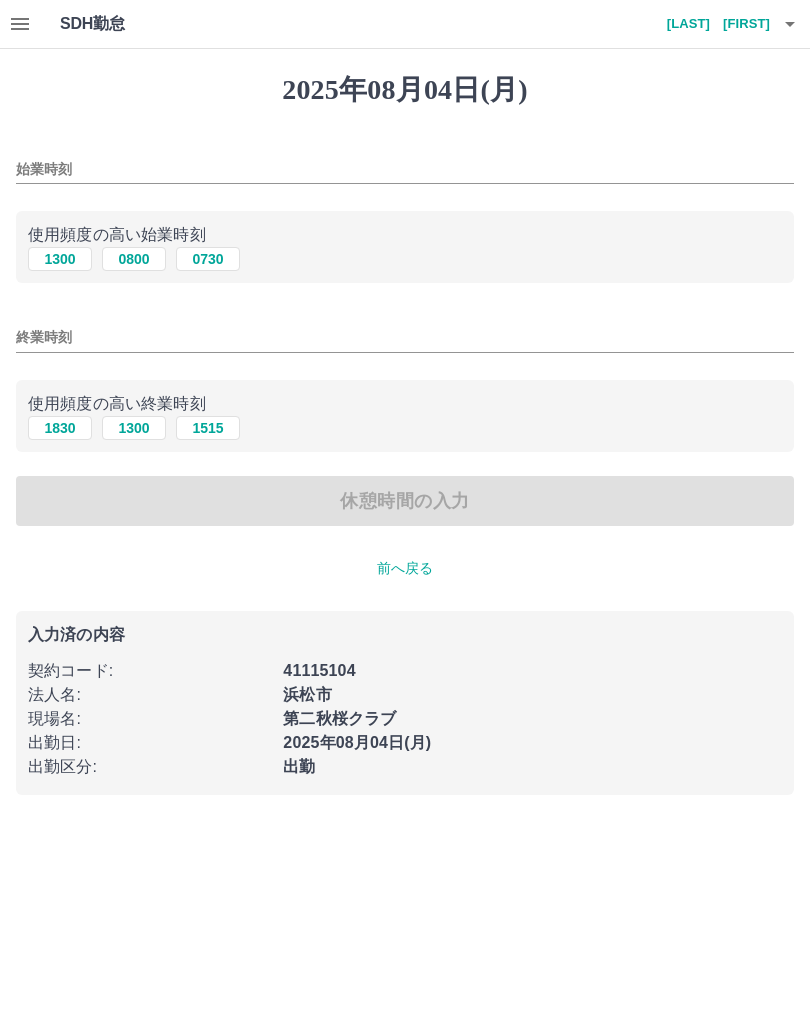 click on "始業時刻" at bounding box center [405, 169] 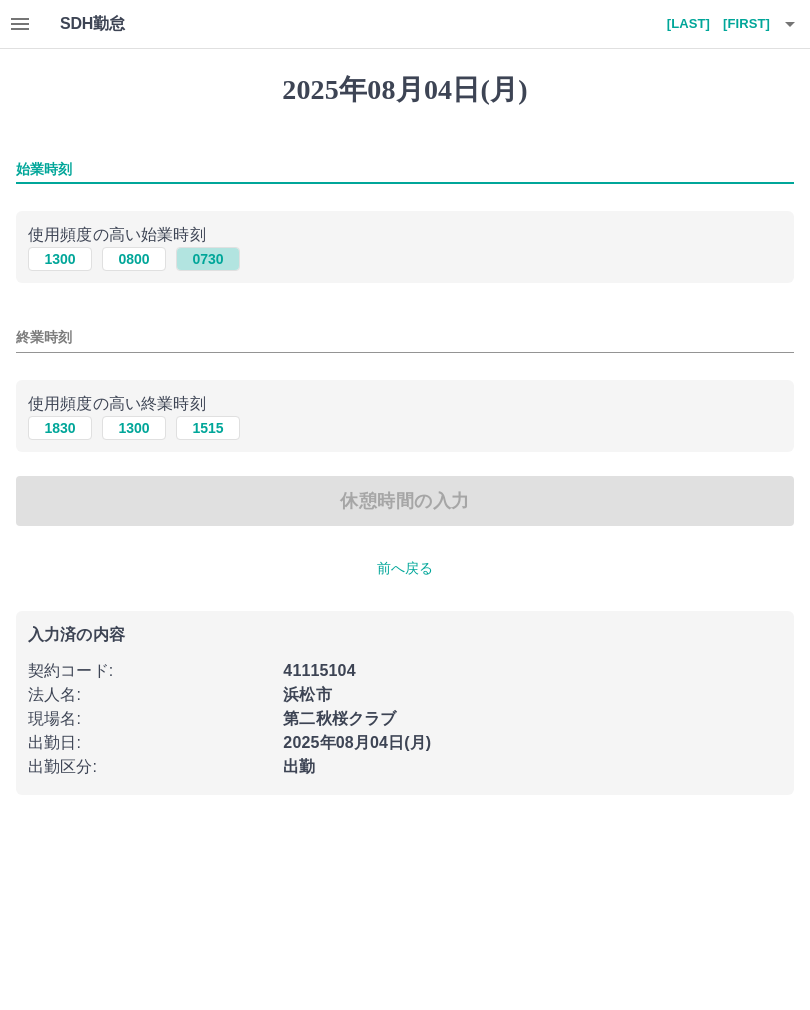 click on "0730" at bounding box center [208, 259] 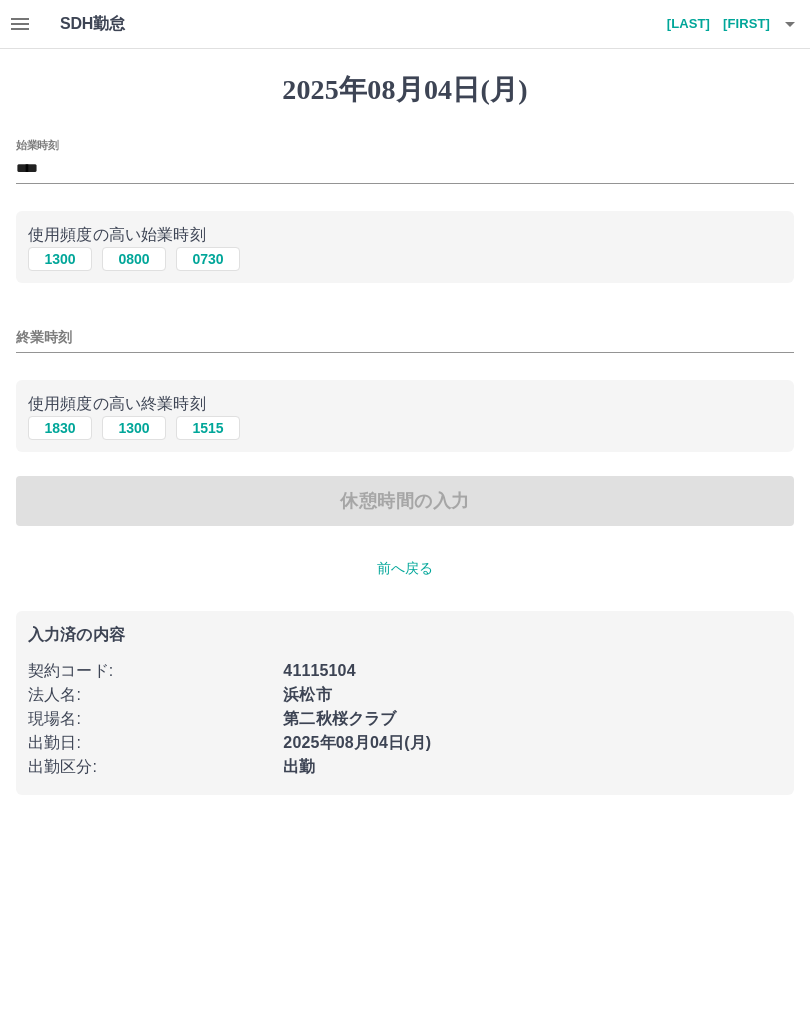 click on "終業時刻" at bounding box center (405, 337) 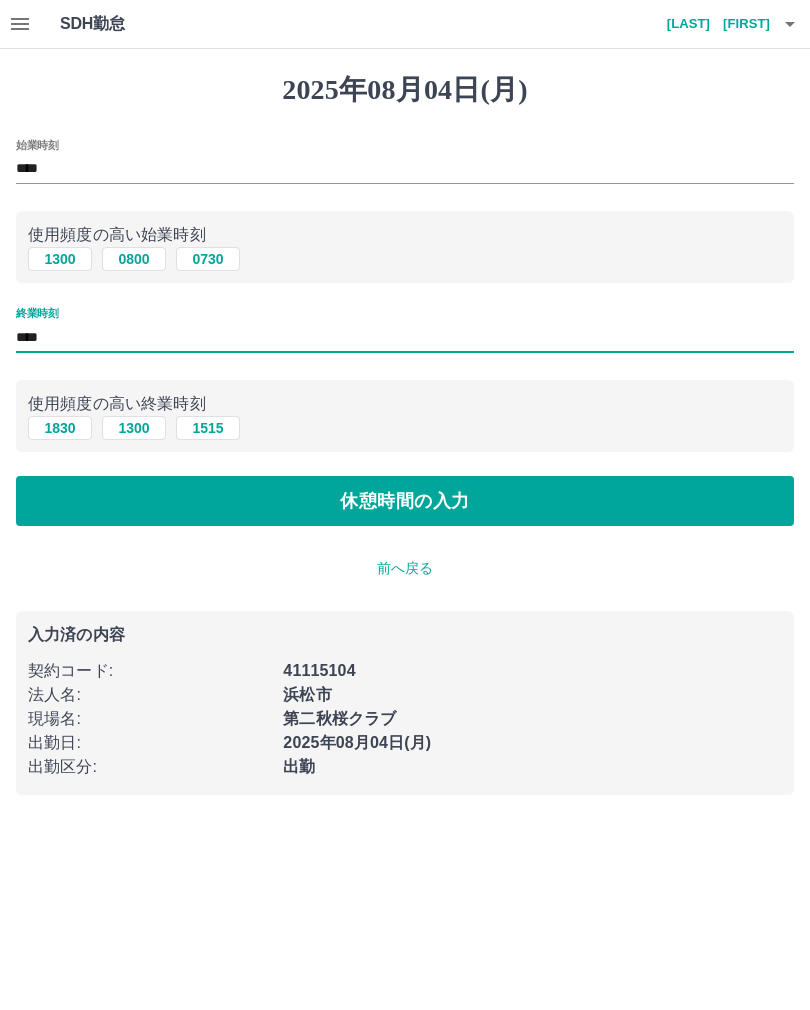 type on "****" 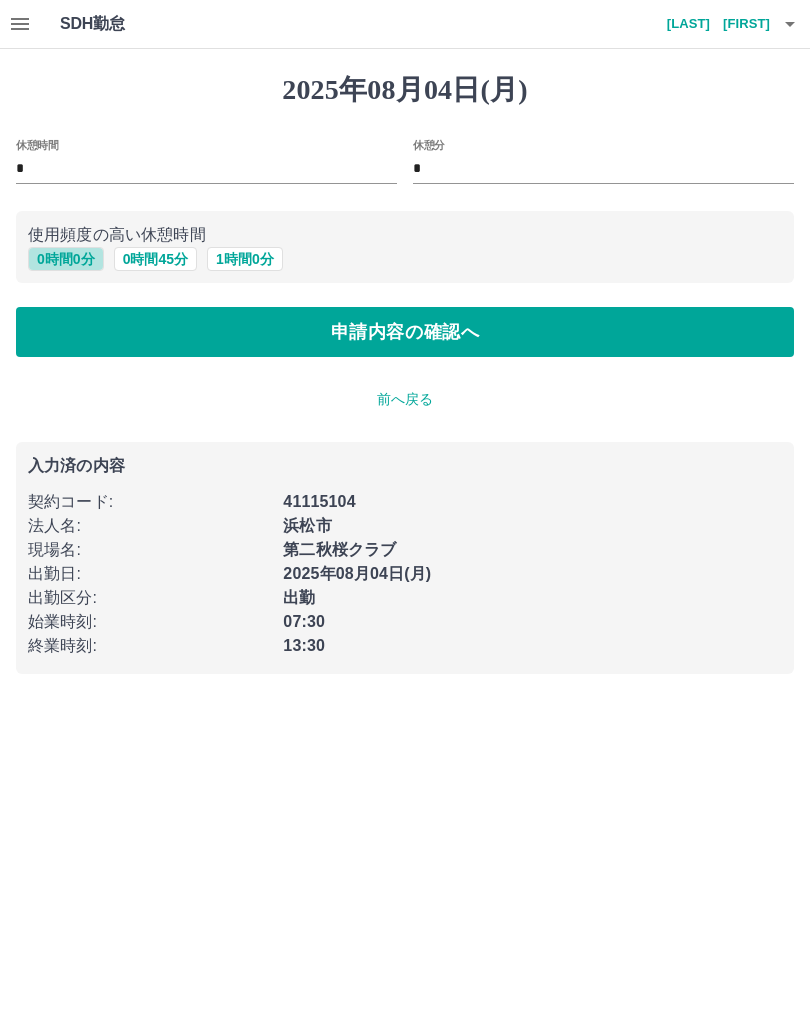 click on "0 時間 0 分" at bounding box center (66, 259) 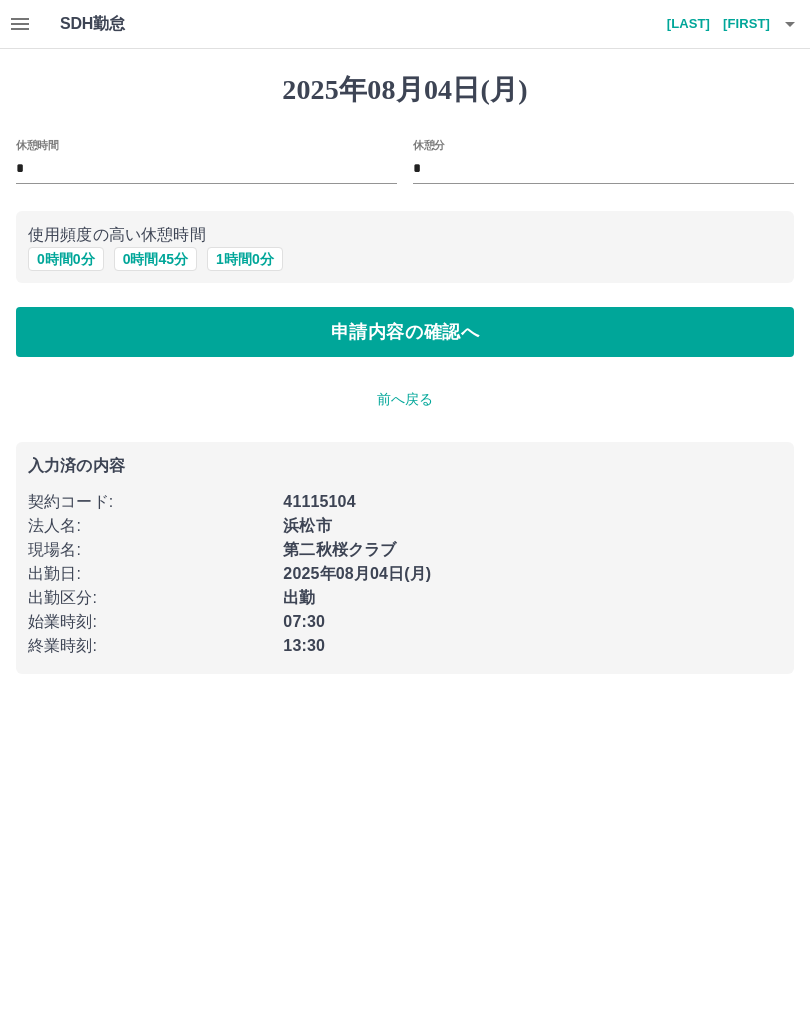 click on "申請内容の確認へ" at bounding box center (405, 332) 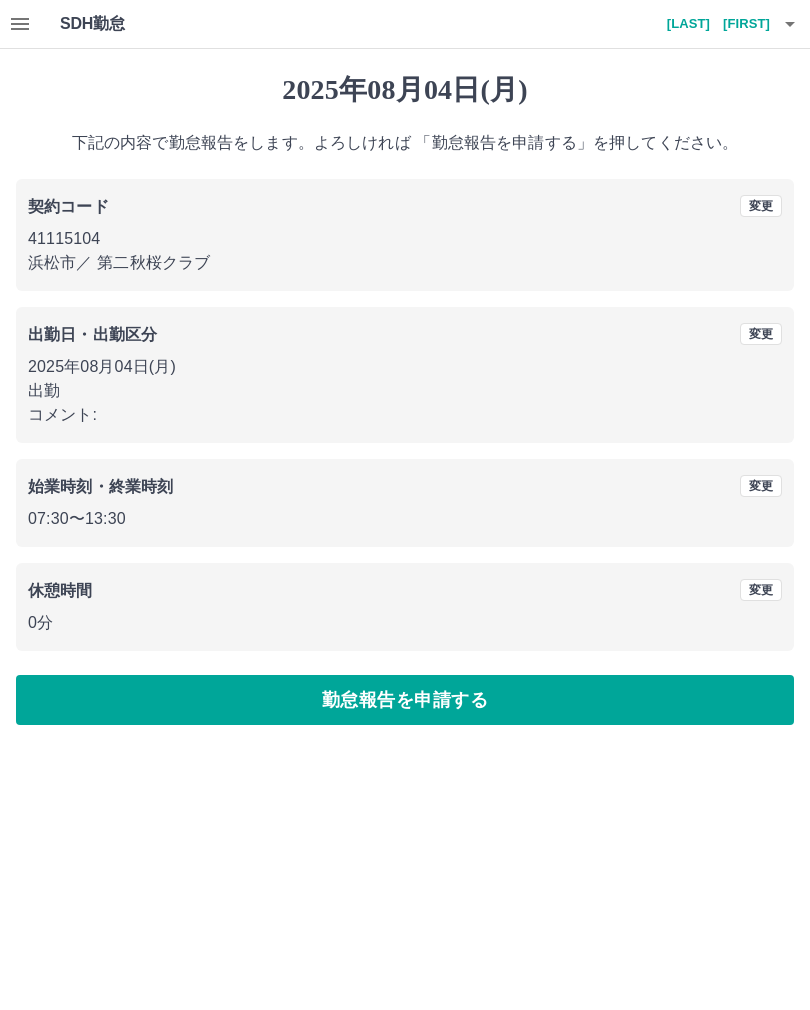 click on "勤怠報告を申請する" at bounding box center (405, 700) 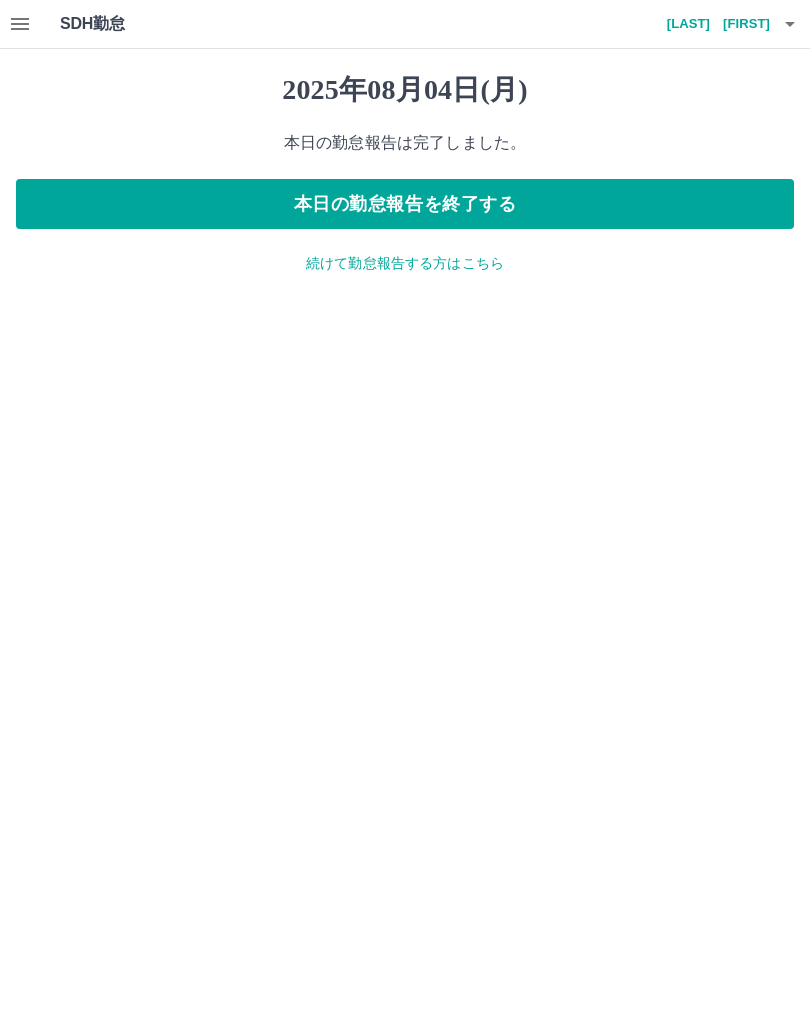 click on "本日の勤怠報告を終了する" at bounding box center [405, 204] 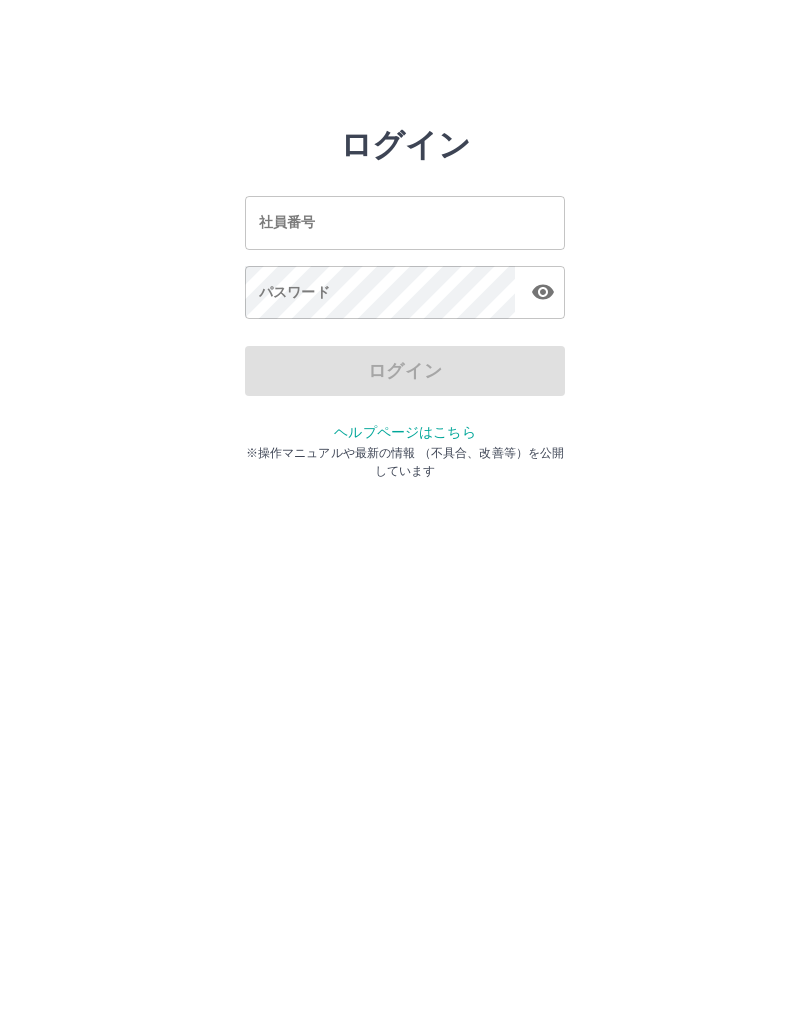 scroll, scrollTop: 0, scrollLeft: 0, axis: both 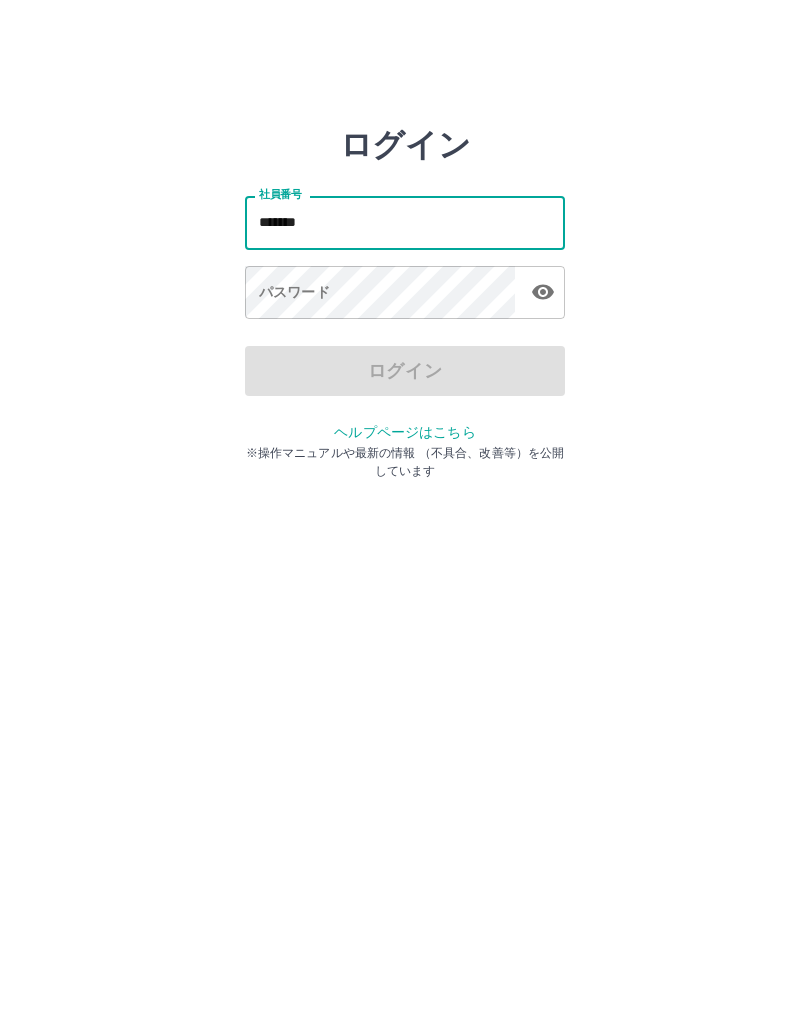 type on "*******" 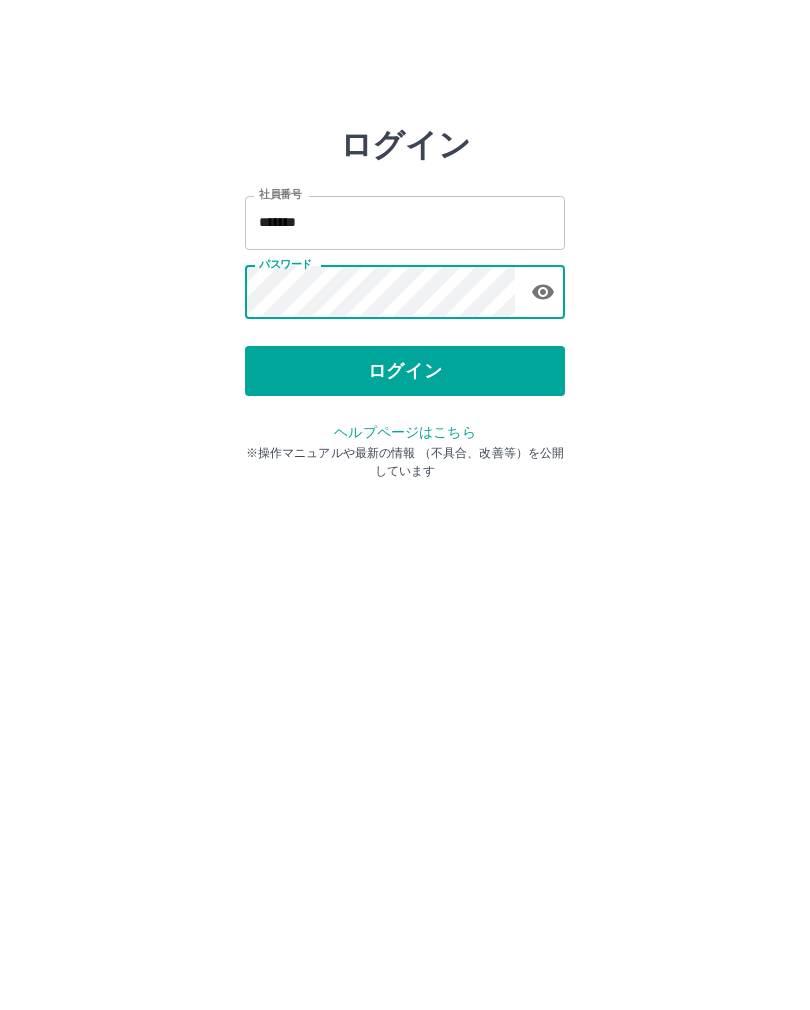click on "ログイン" at bounding box center [405, 371] 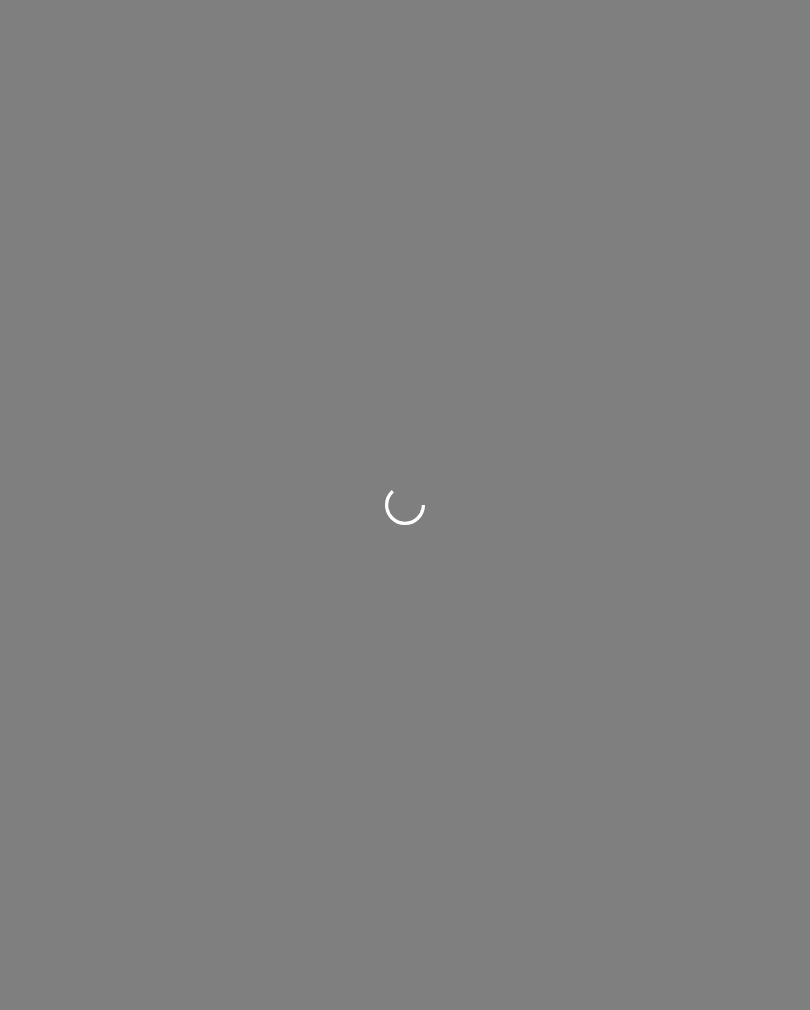 scroll, scrollTop: 0, scrollLeft: 0, axis: both 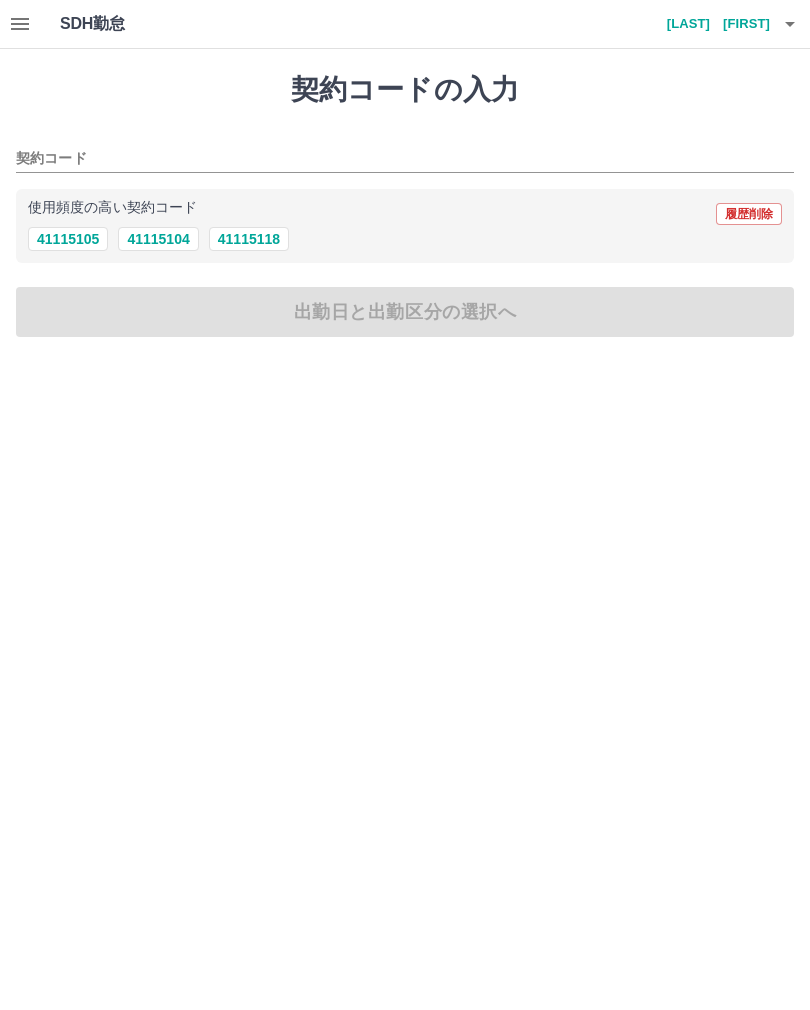 click on "41115104" at bounding box center [158, 239] 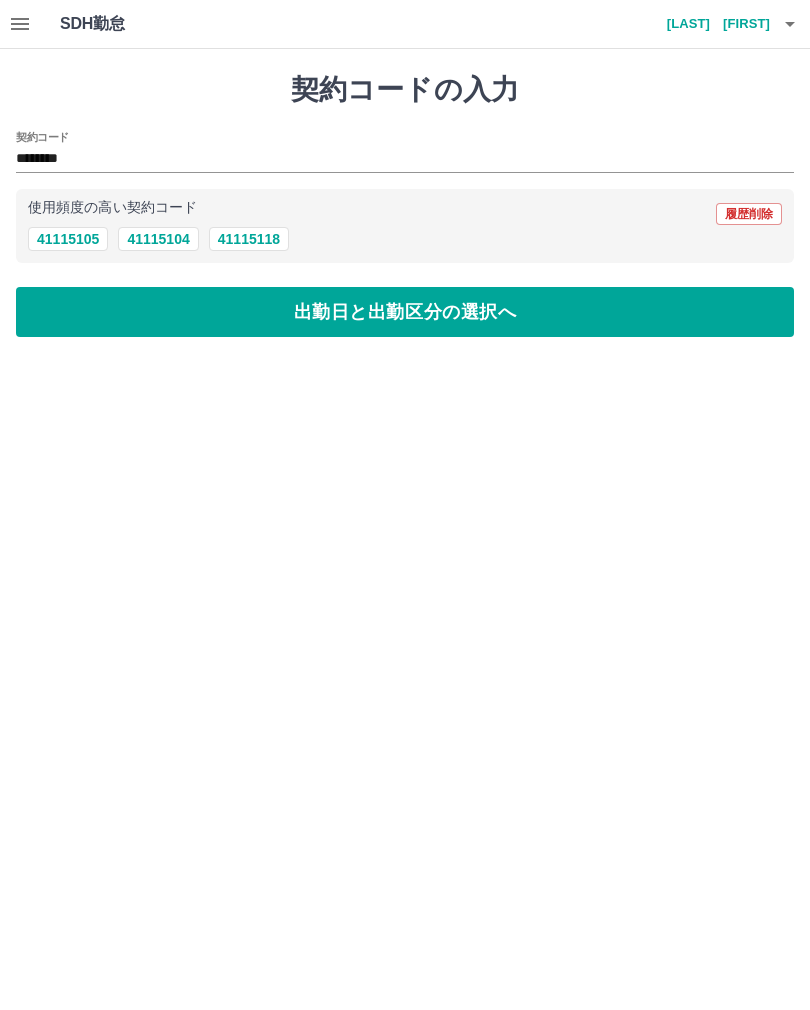 click on "出勤日と出勤区分の選択へ" at bounding box center (405, 312) 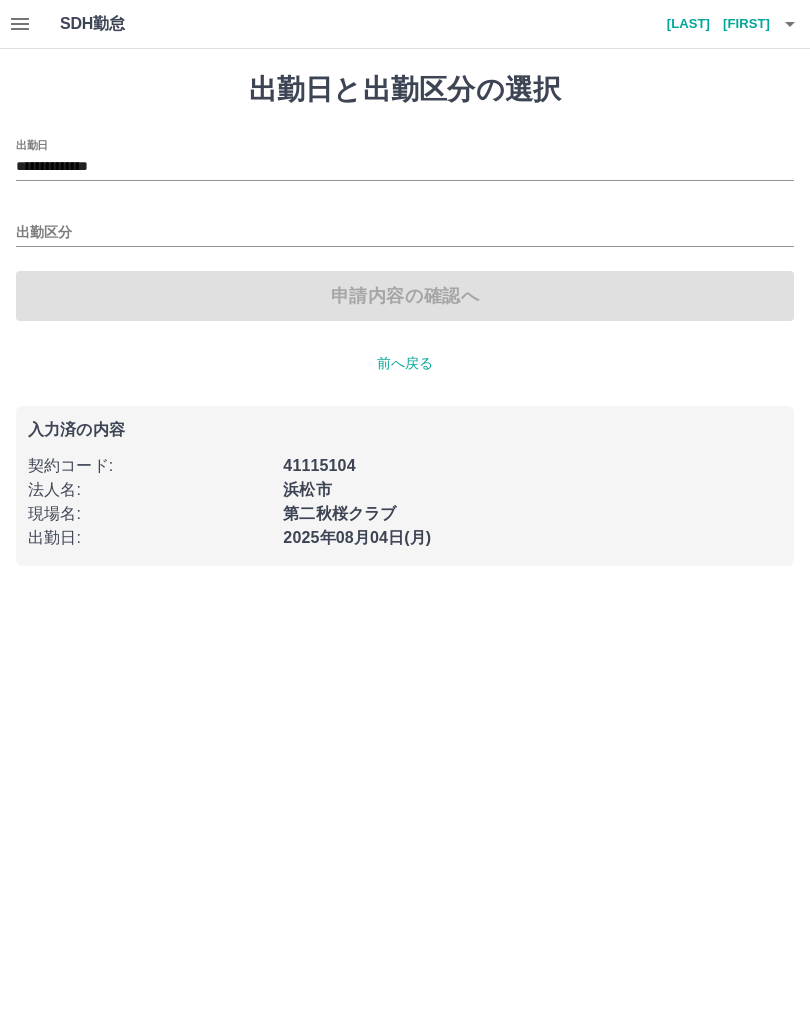 click on "出勤区分" at bounding box center [405, 233] 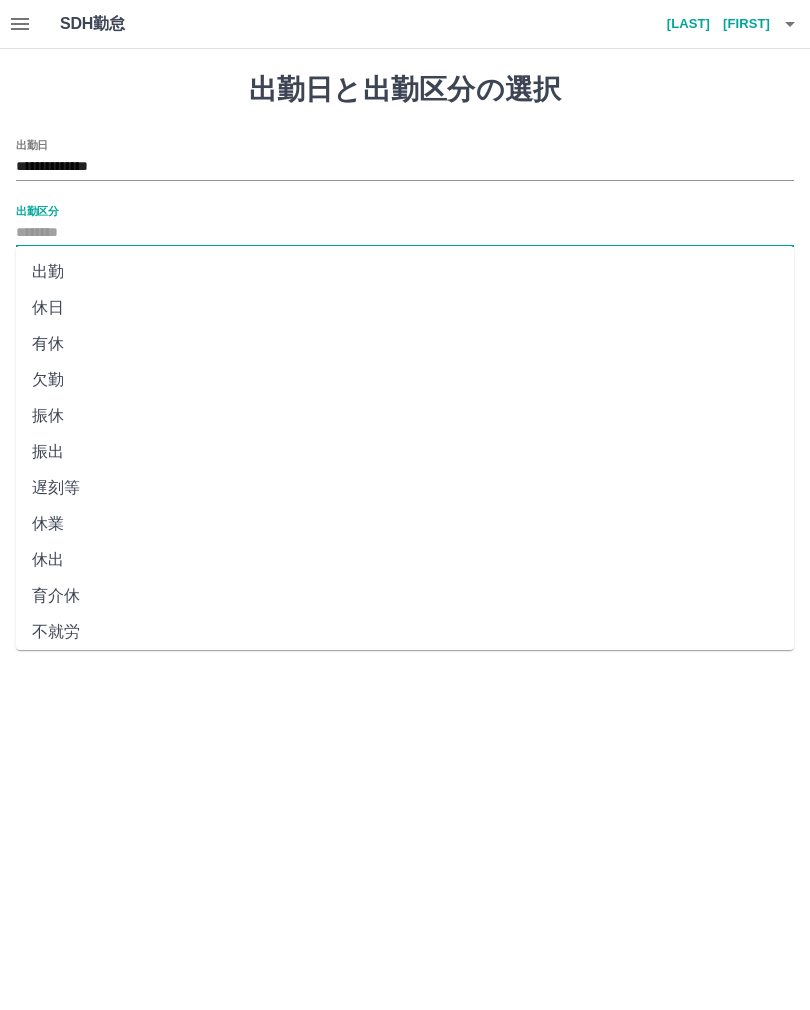 click on "出勤" at bounding box center [405, 272] 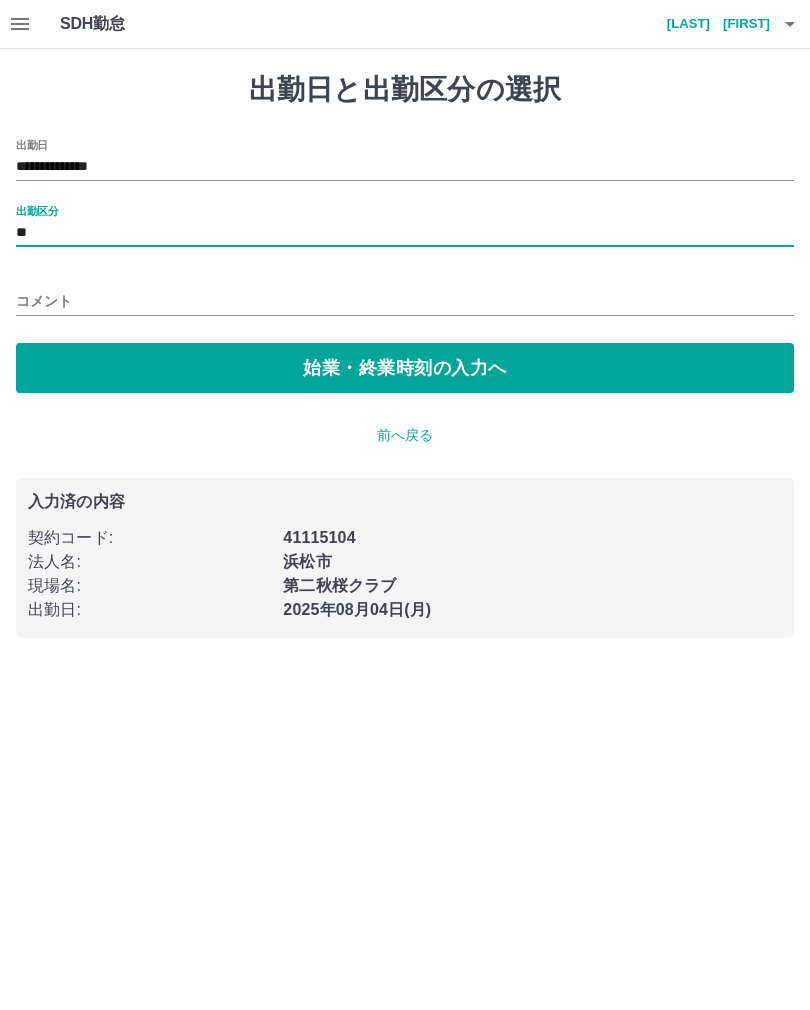 click on "始業・終業時刻の入力へ" at bounding box center [405, 368] 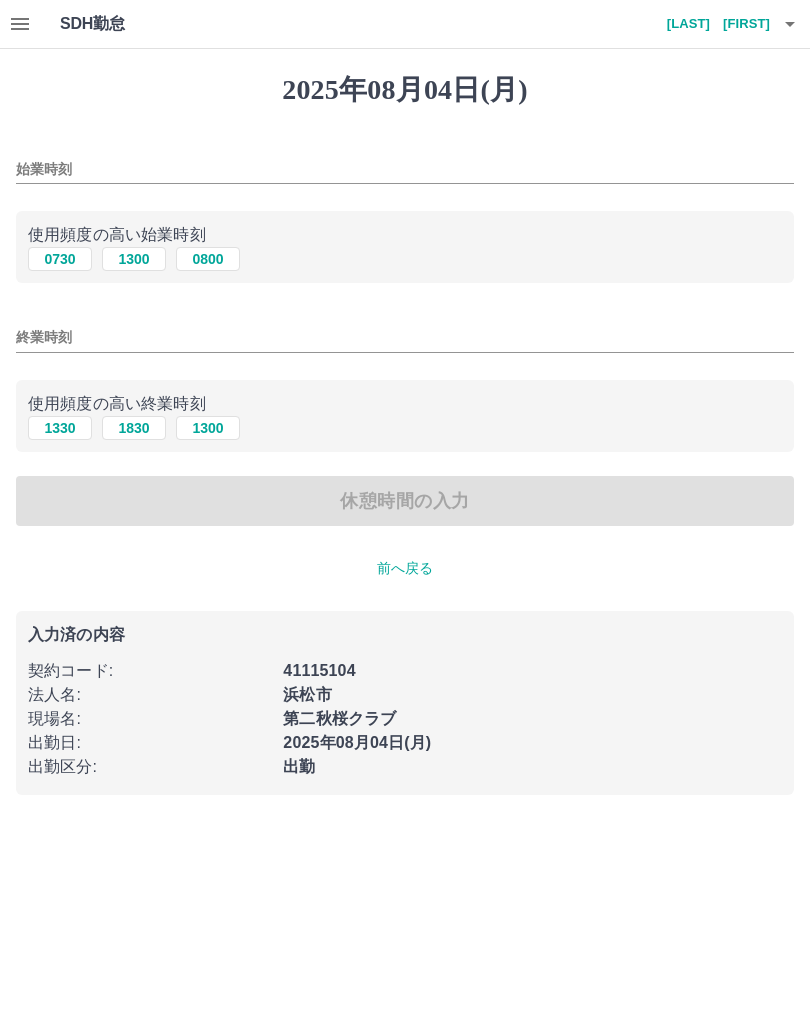 click on "0800" at bounding box center (208, 259) 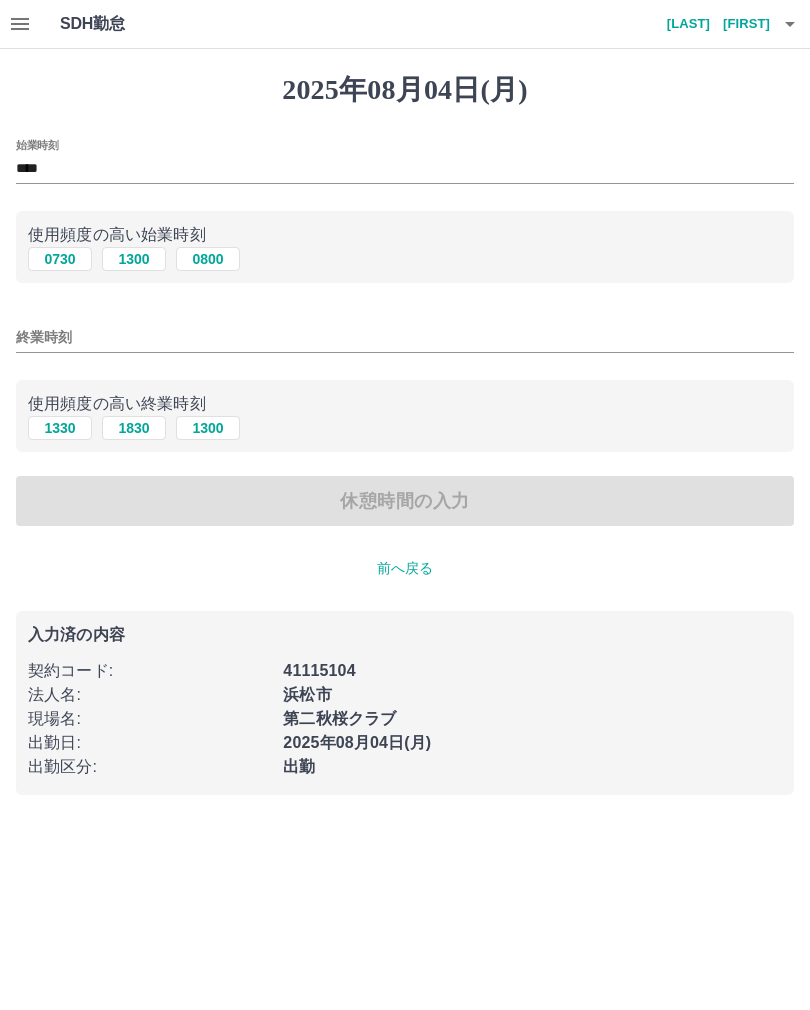 click on "終業時刻" at bounding box center (405, 337) 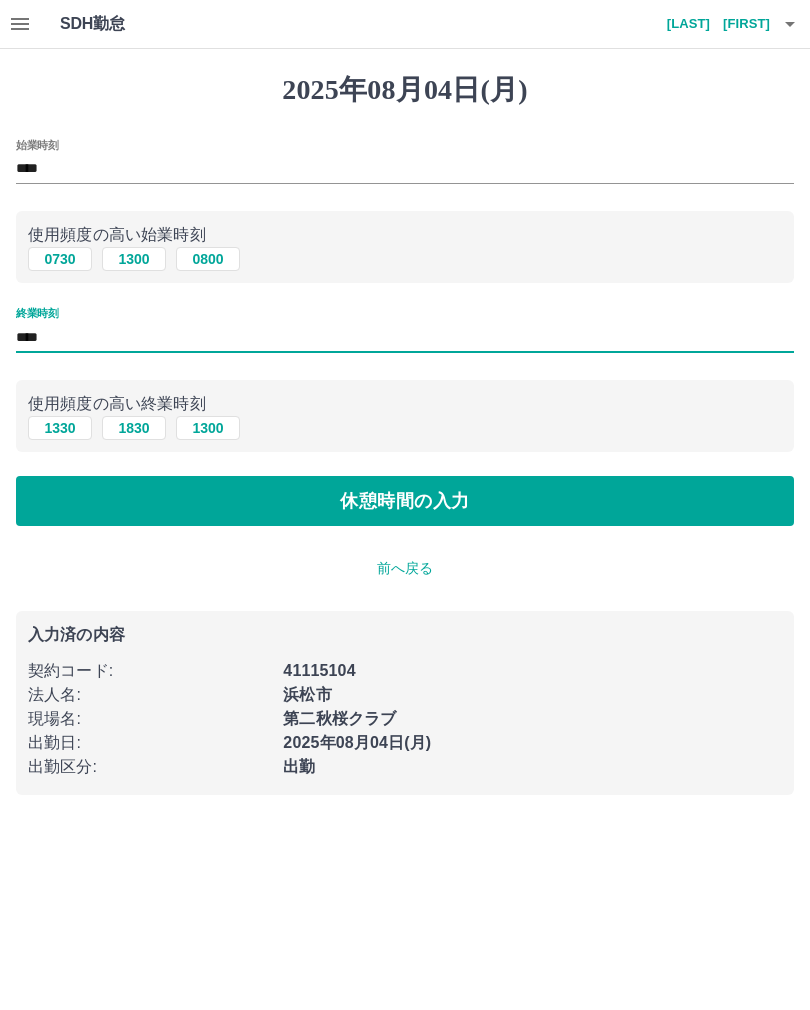 type on "****" 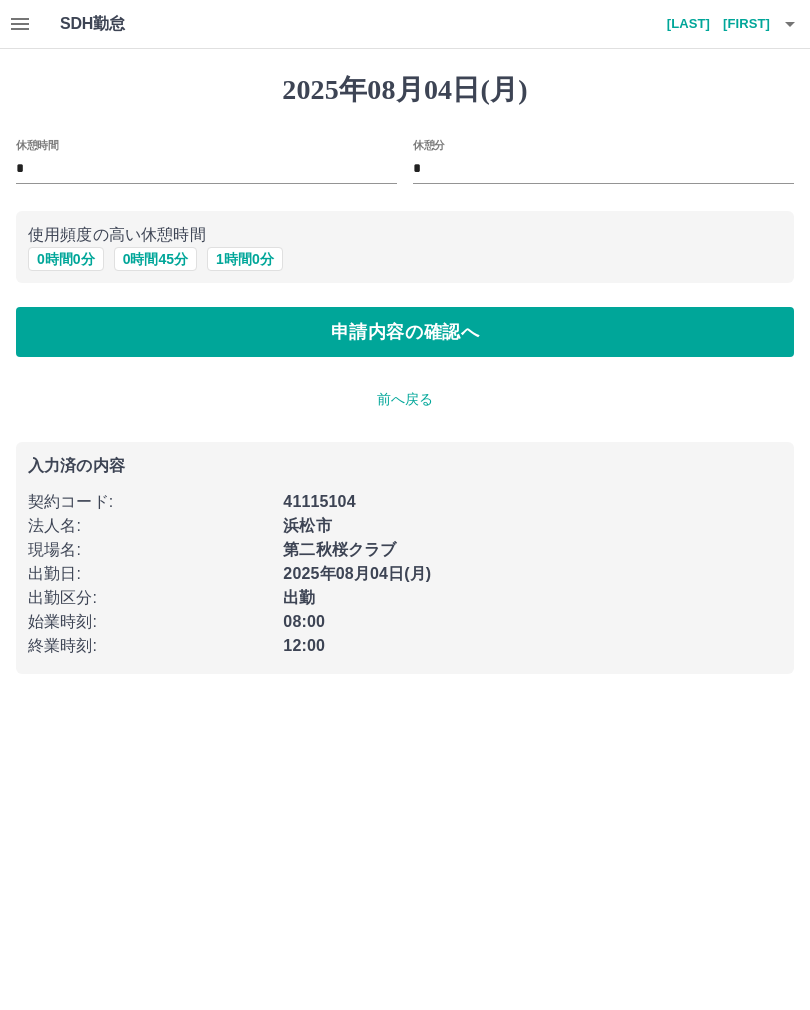 click on "申請内容の確認へ" at bounding box center (405, 332) 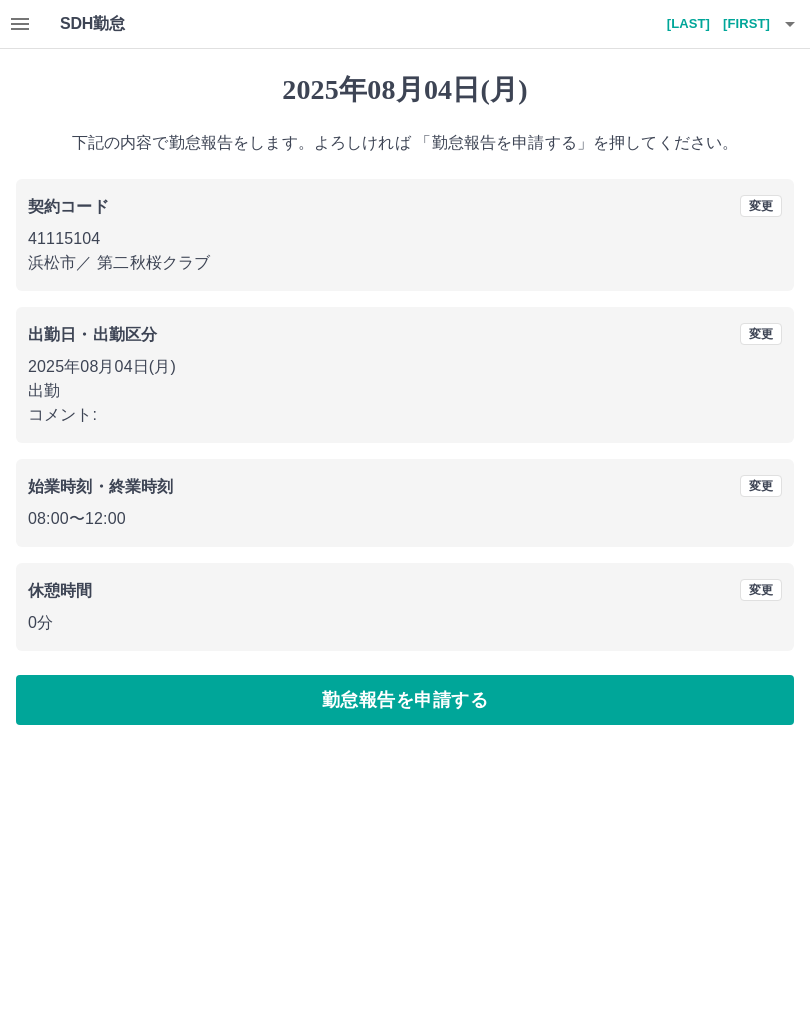 click on "勤怠報告を申請する" at bounding box center (405, 700) 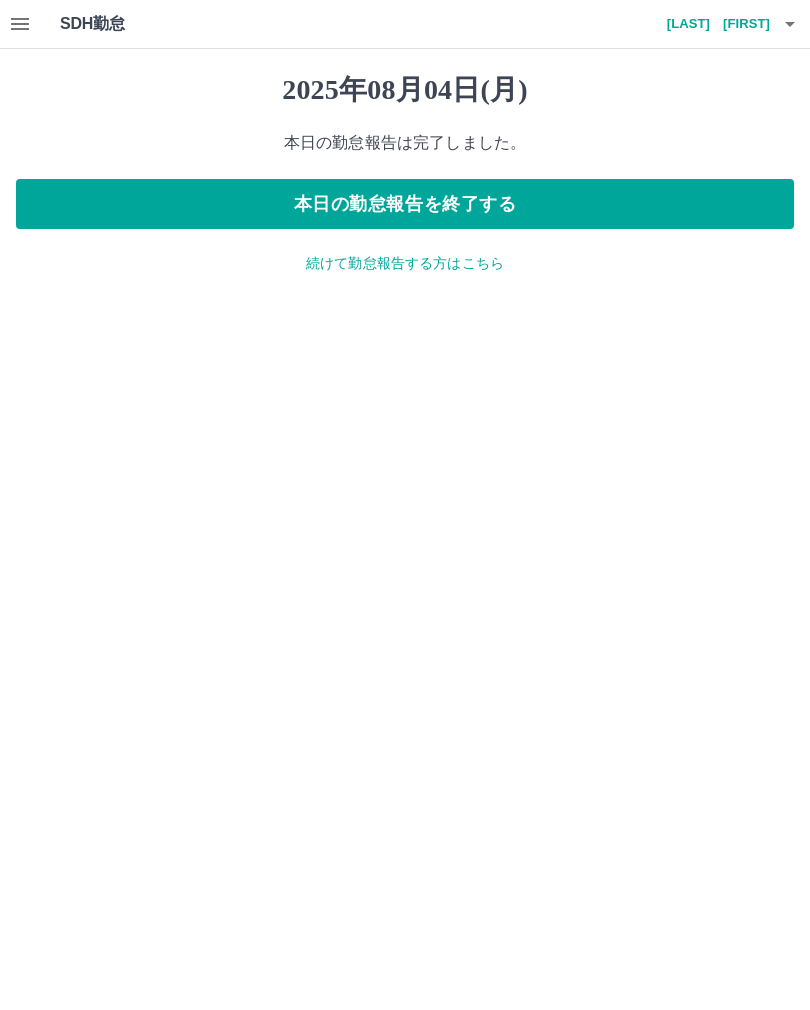 click on "本日の勤怠報告を終了する" at bounding box center (405, 204) 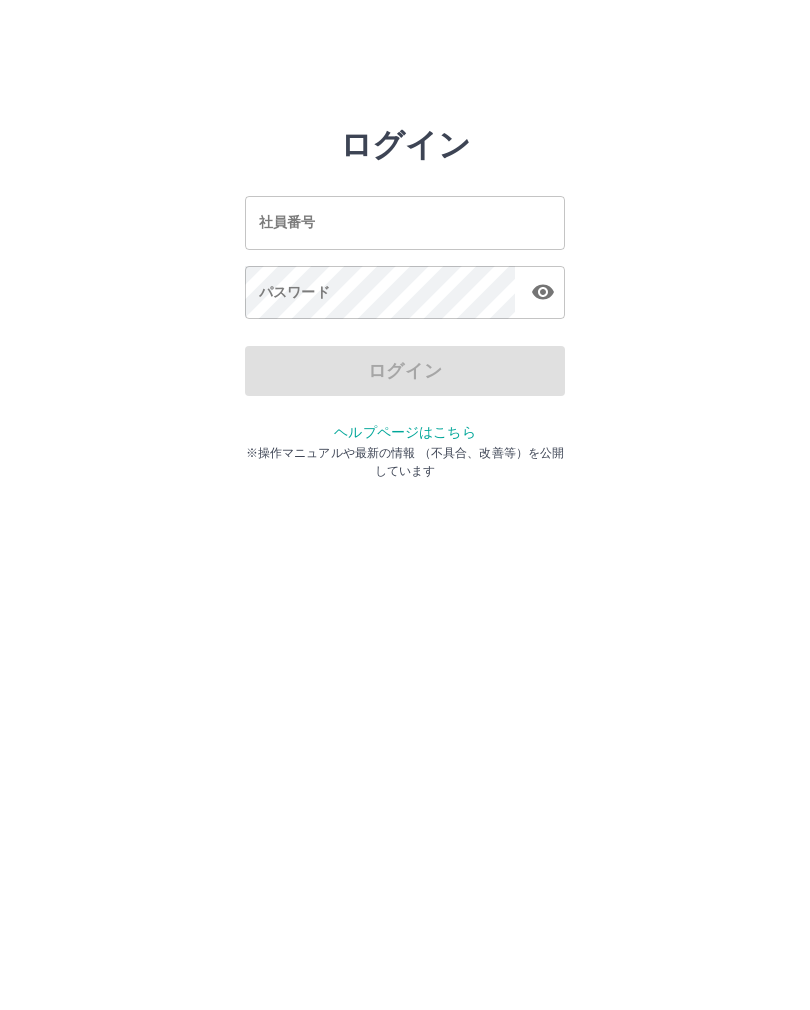 scroll, scrollTop: 0, scrollLeft: 0, axis: both 